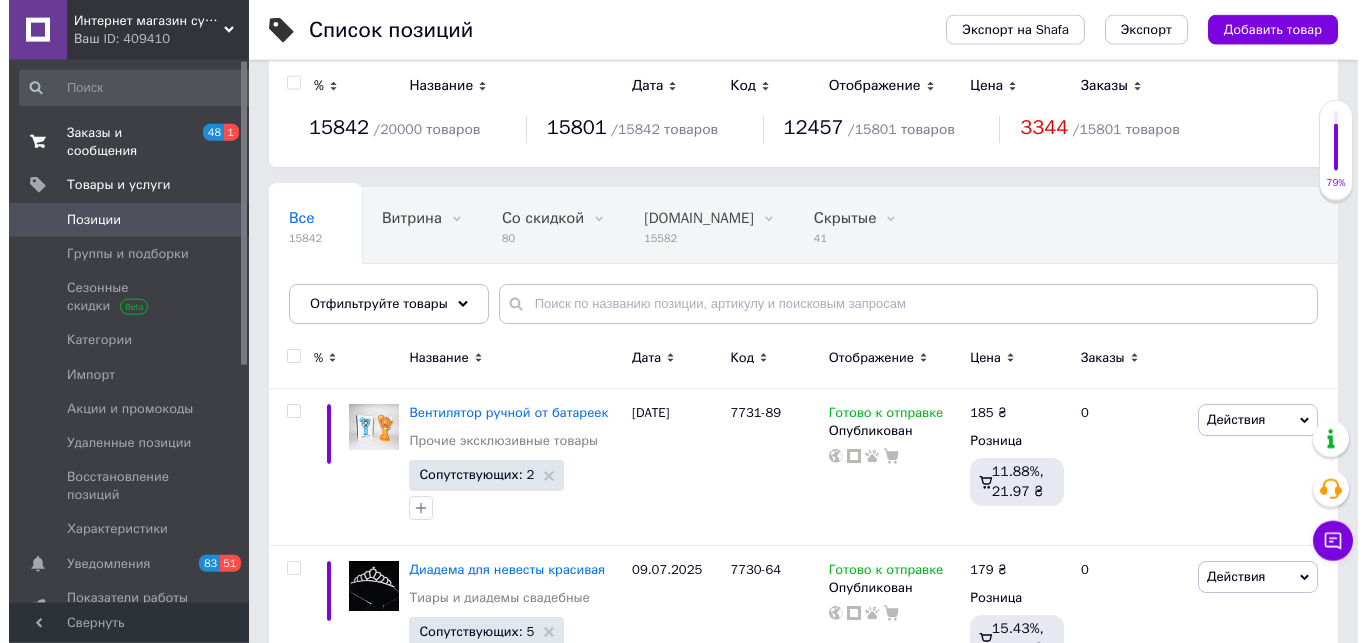 scroll, scrollTop: 0, scrollLeft: 0, axis: both 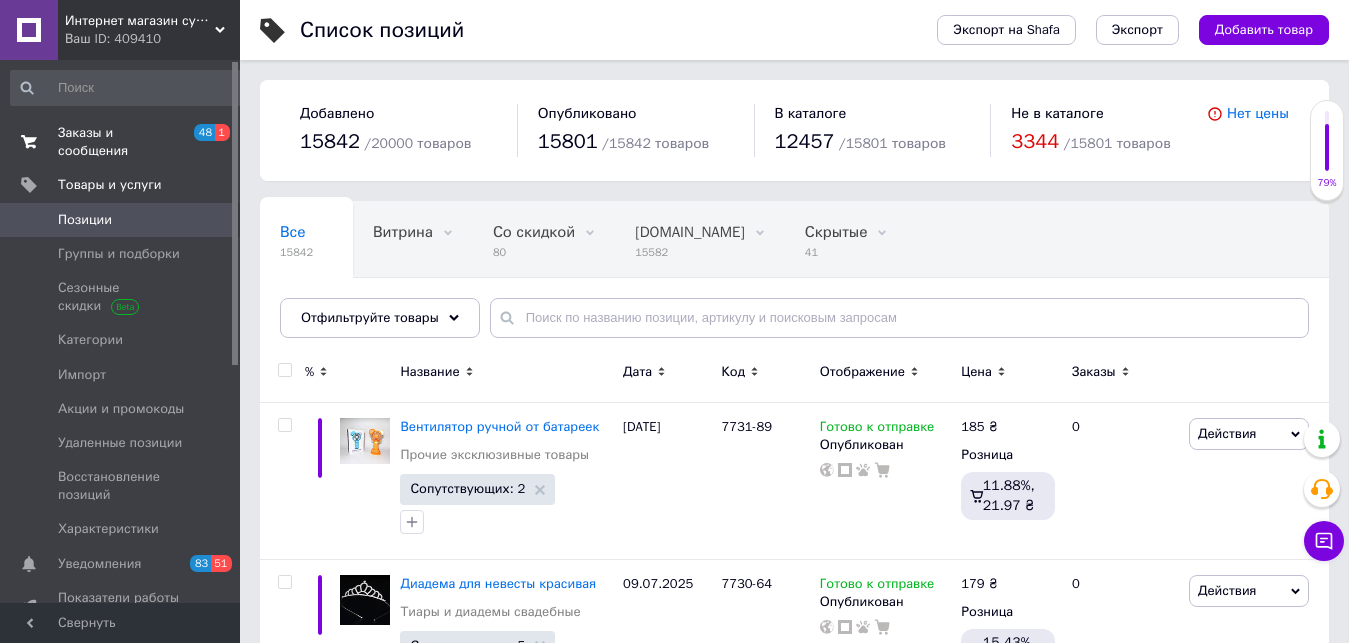 click on "Заказы и сообщения" at bounding box center [121, 142] 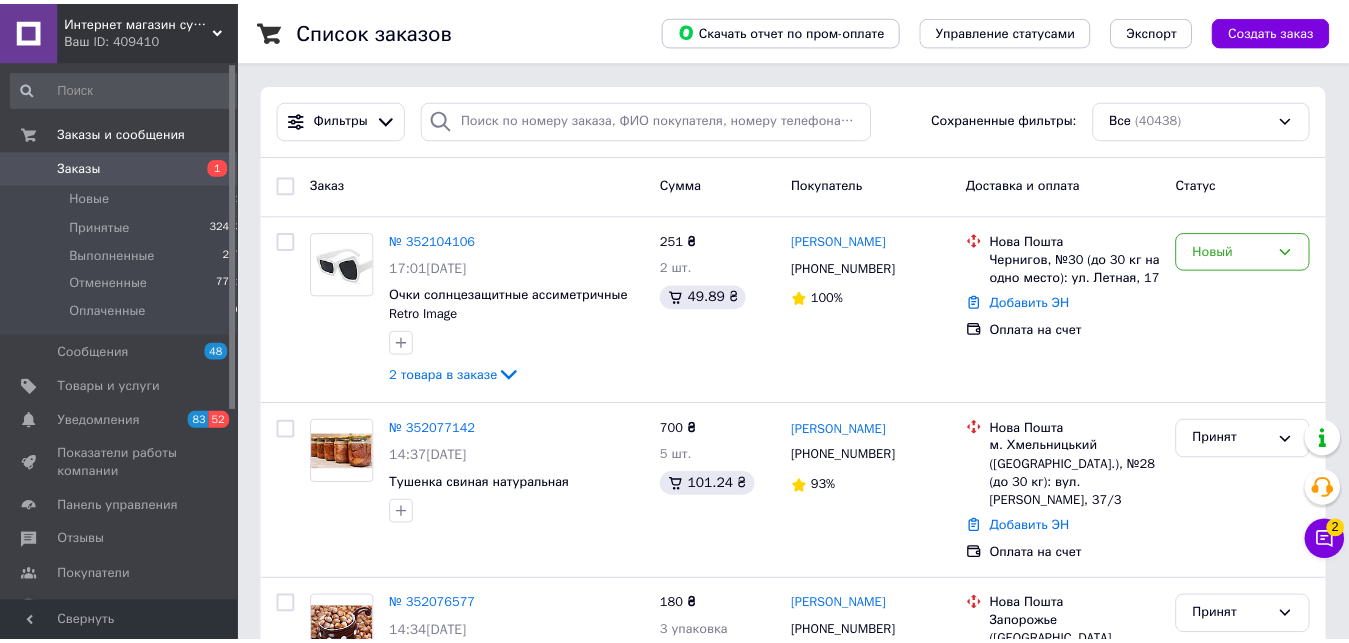 scroll, scrollTop: 0, scrollLeft: 0, axis: both 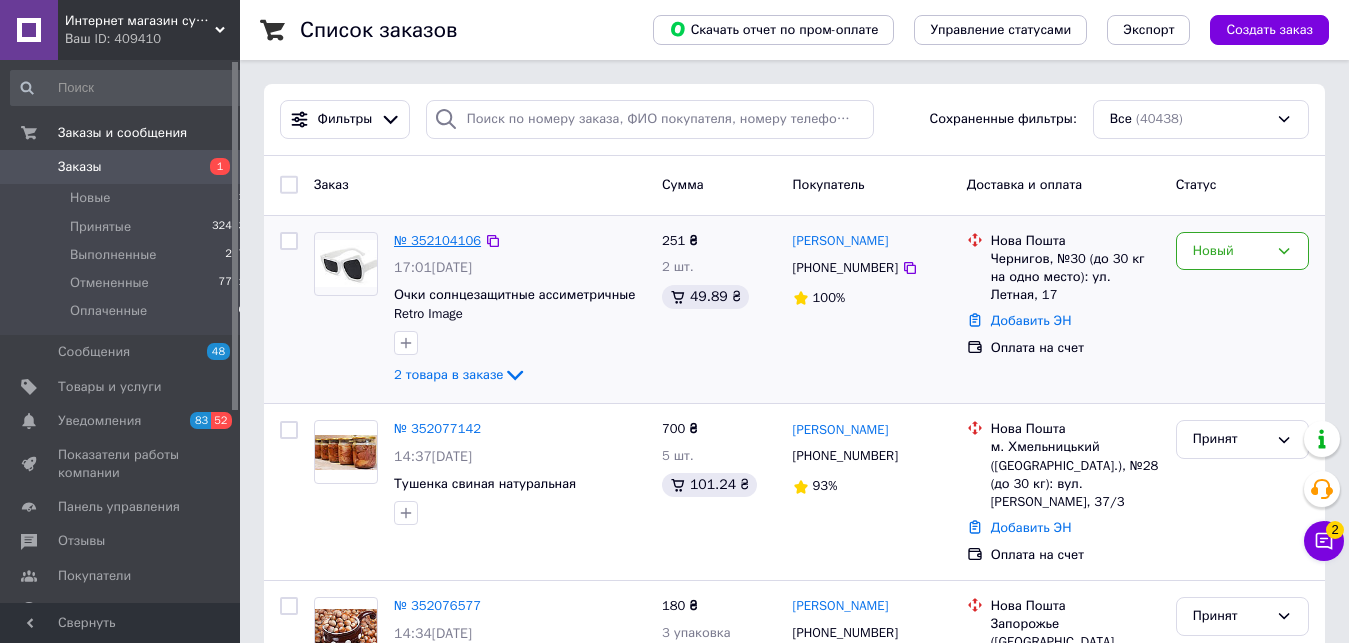 click on "№ 352104106" at bounding box center [437, 240] 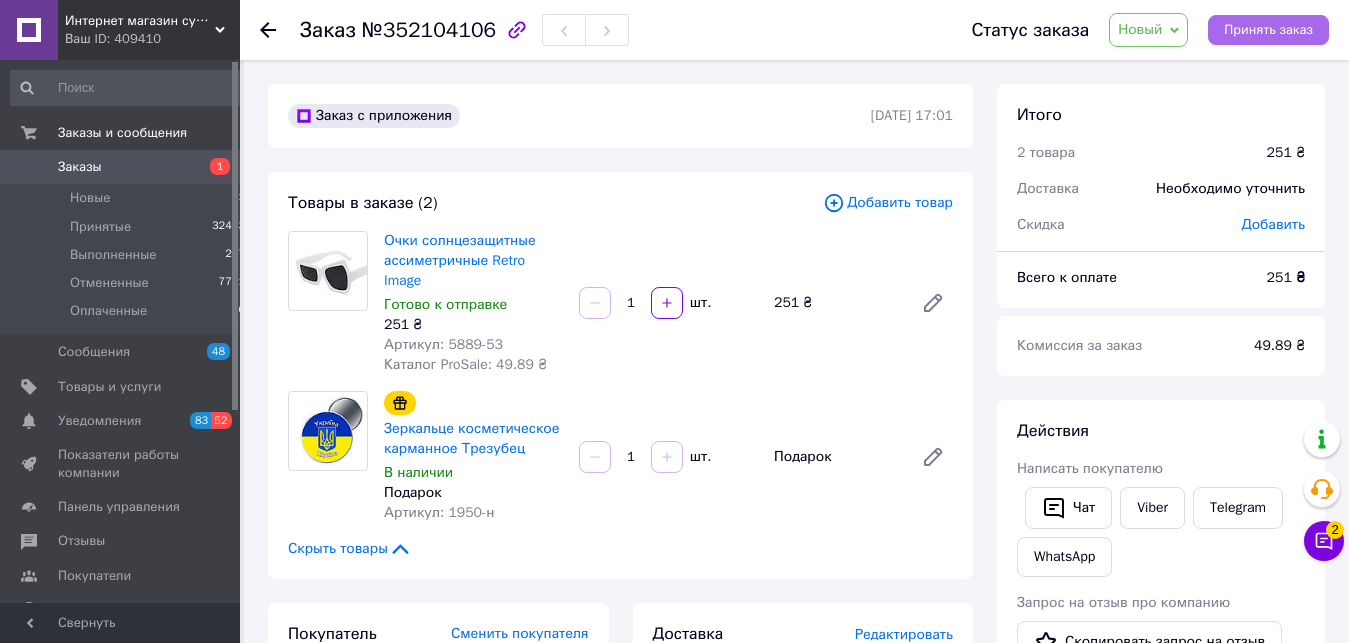 click on "Принять заказ" at bounding box center [1268, 30] 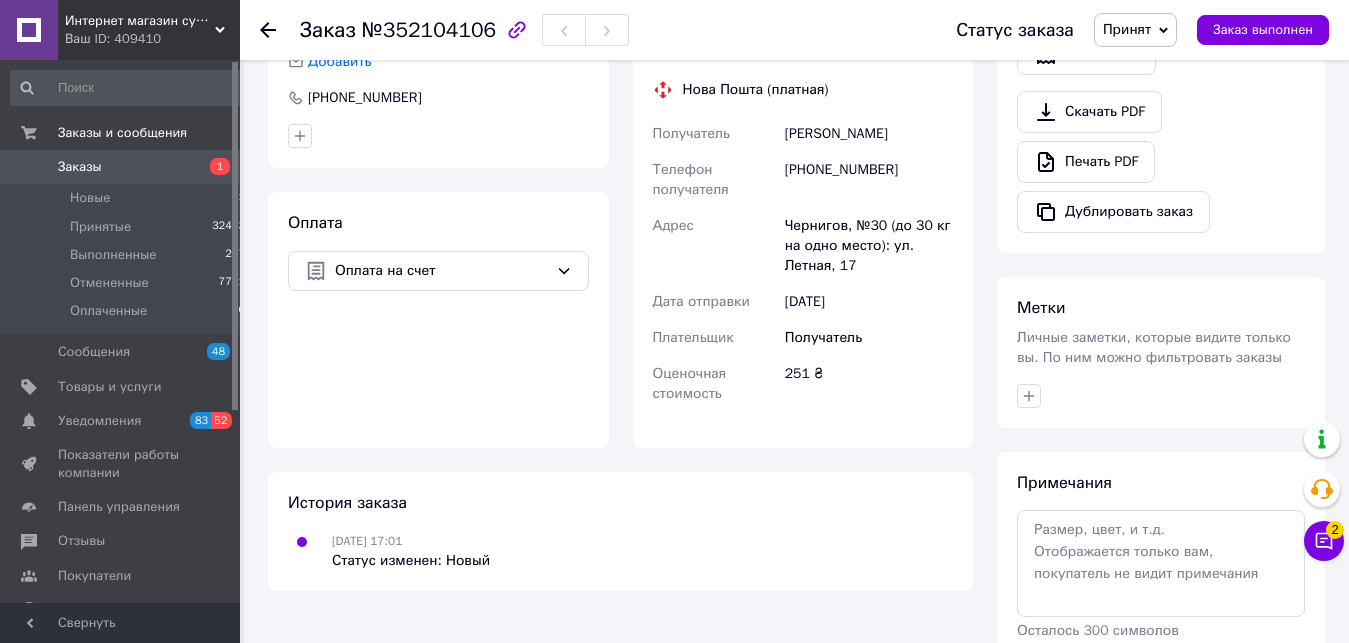 scroll, scrollTop: 0, scrollLeft: 0, axis: both 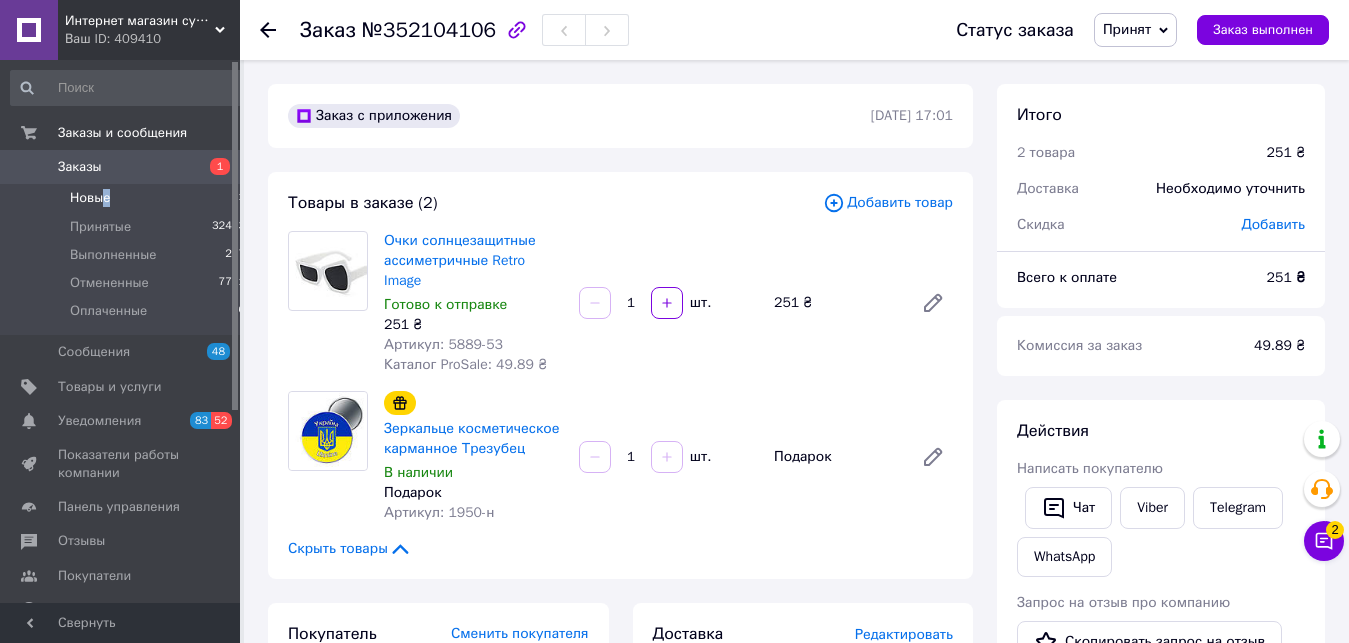 click on "Новые" at bounding box center [90, 198] 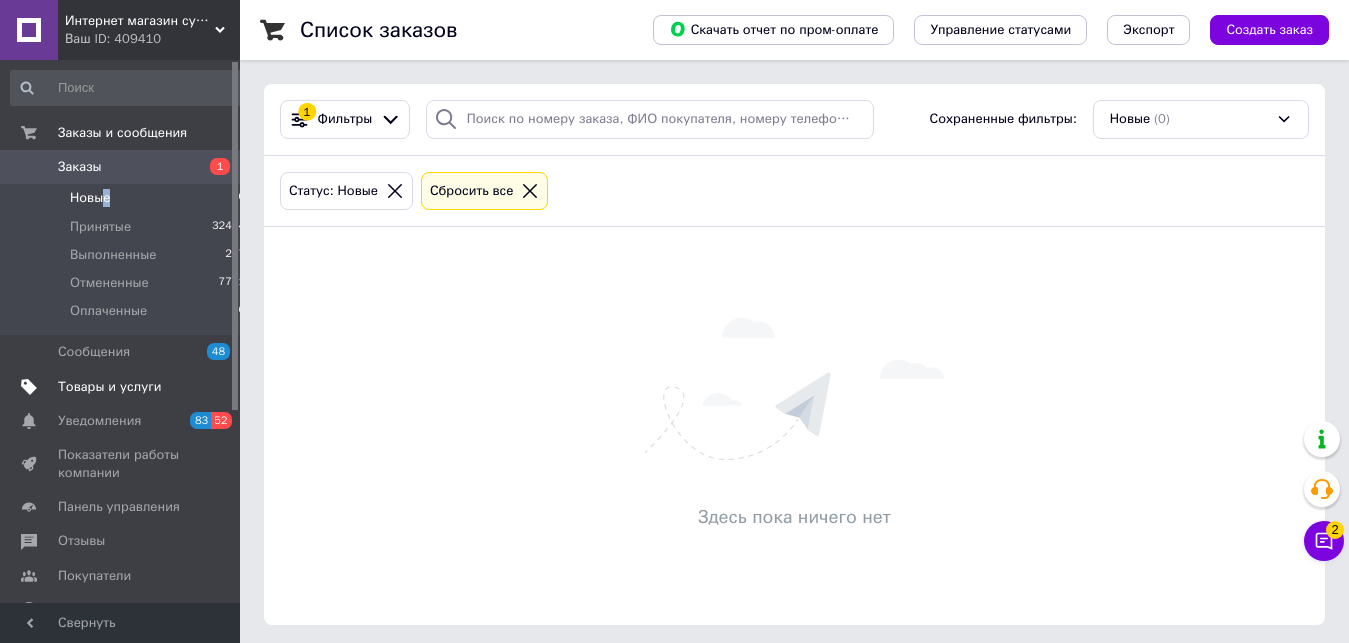 click on "Товары и услуги" at bounding box center [110, 387] 